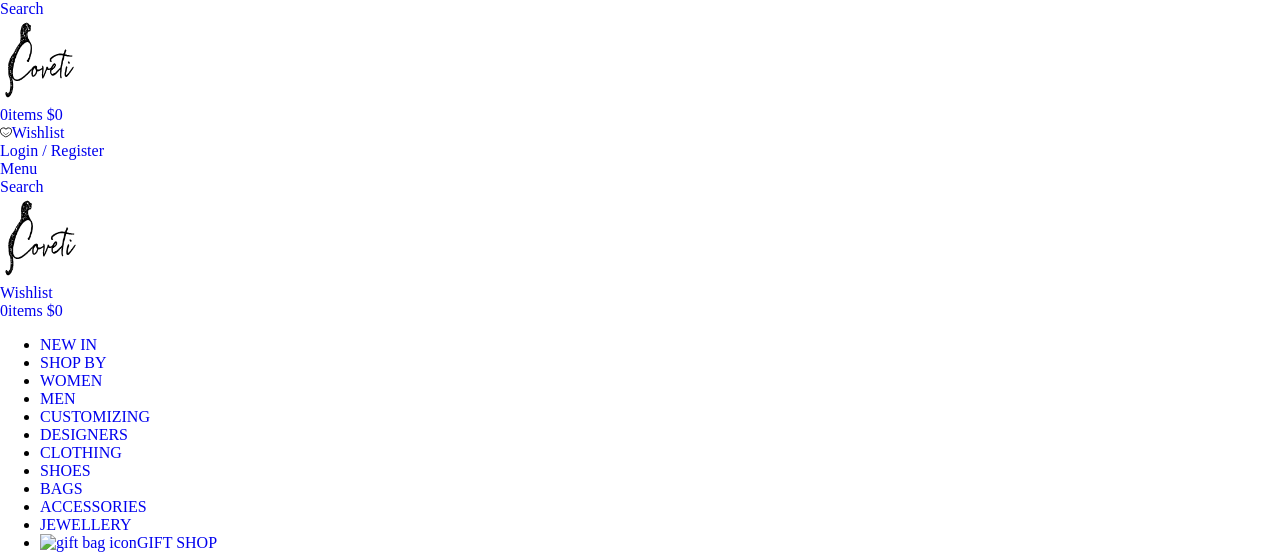 scroll, scrollTop: 299, scrollLeft: 0, axis: vertical 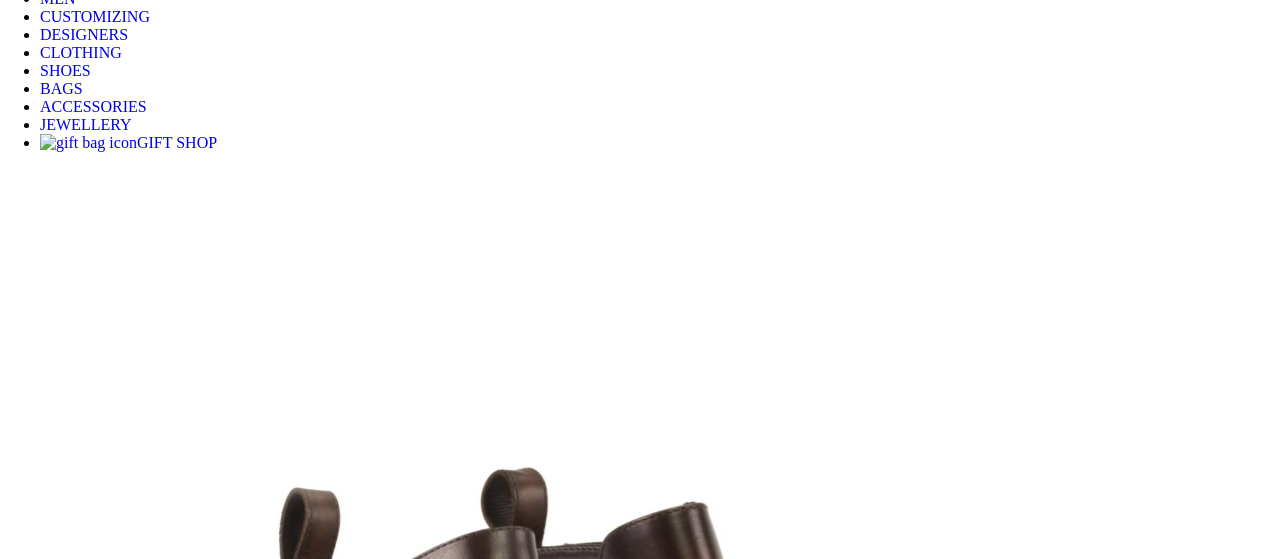 click at bounding box center [310, 6608] 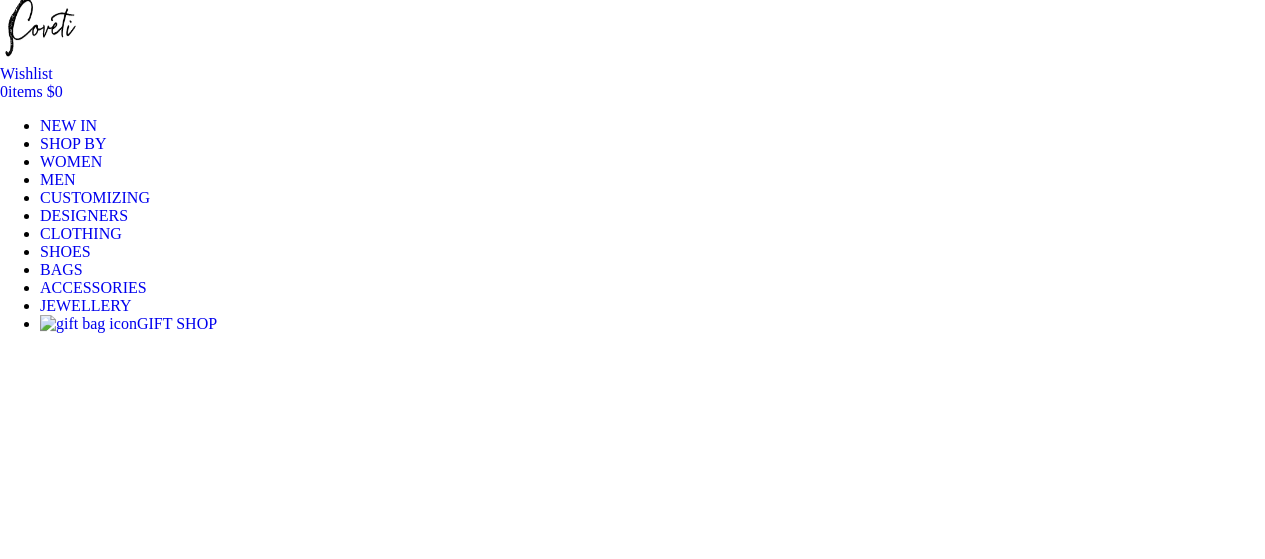 scroll, scrollTop: 200, scrollLeft: 0, axis: vertical 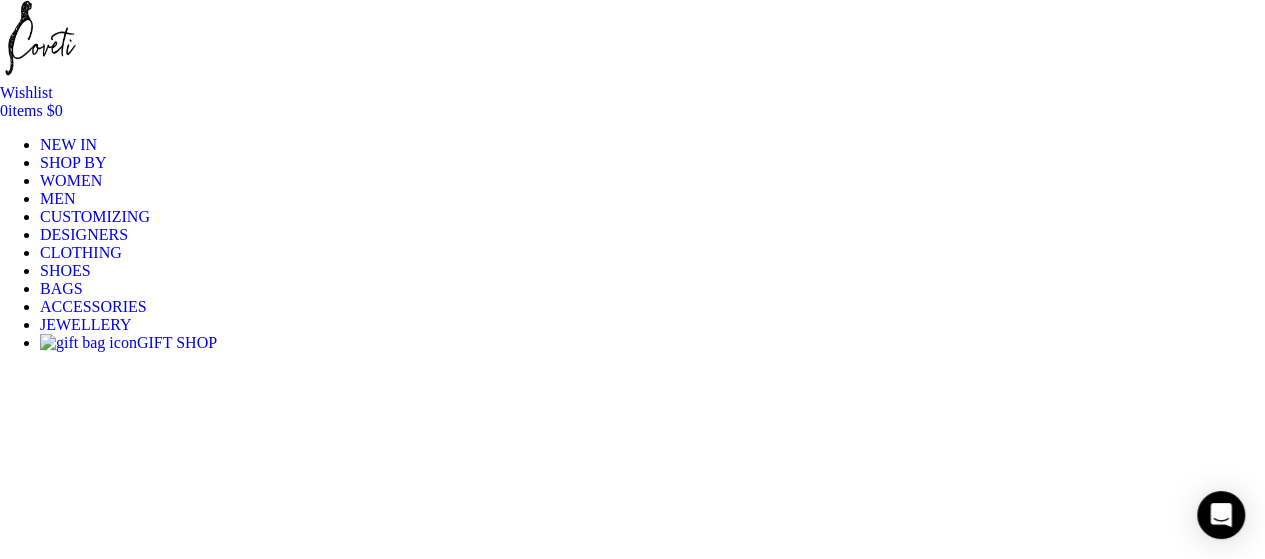 click at bounding box center [310, 1526] 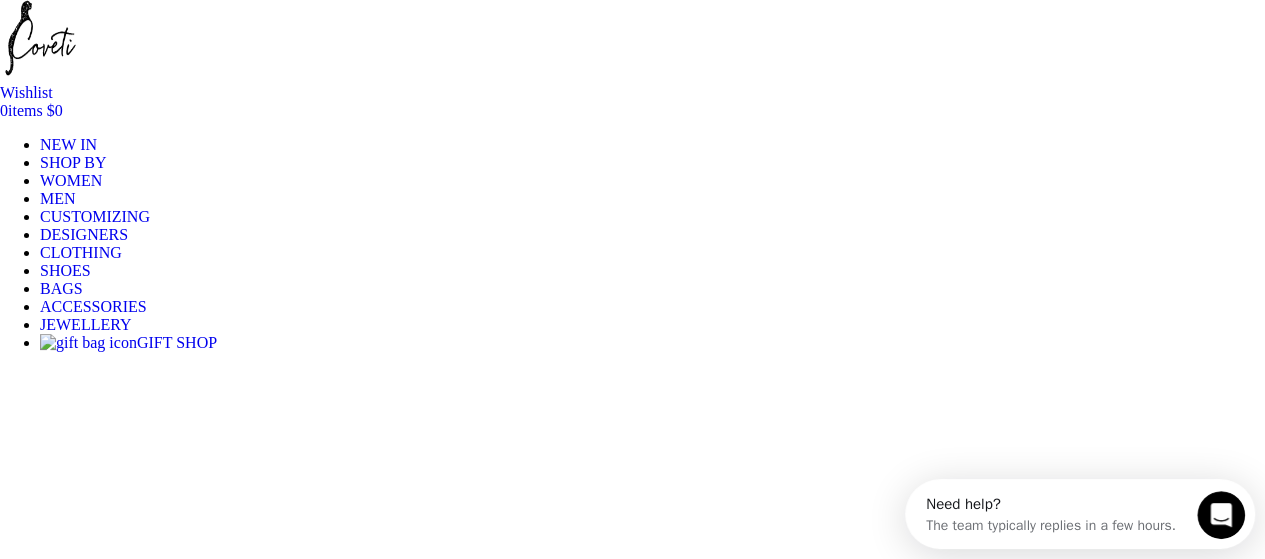 scroll, scrollTop: 0, scrollLeft: 0, axis: both 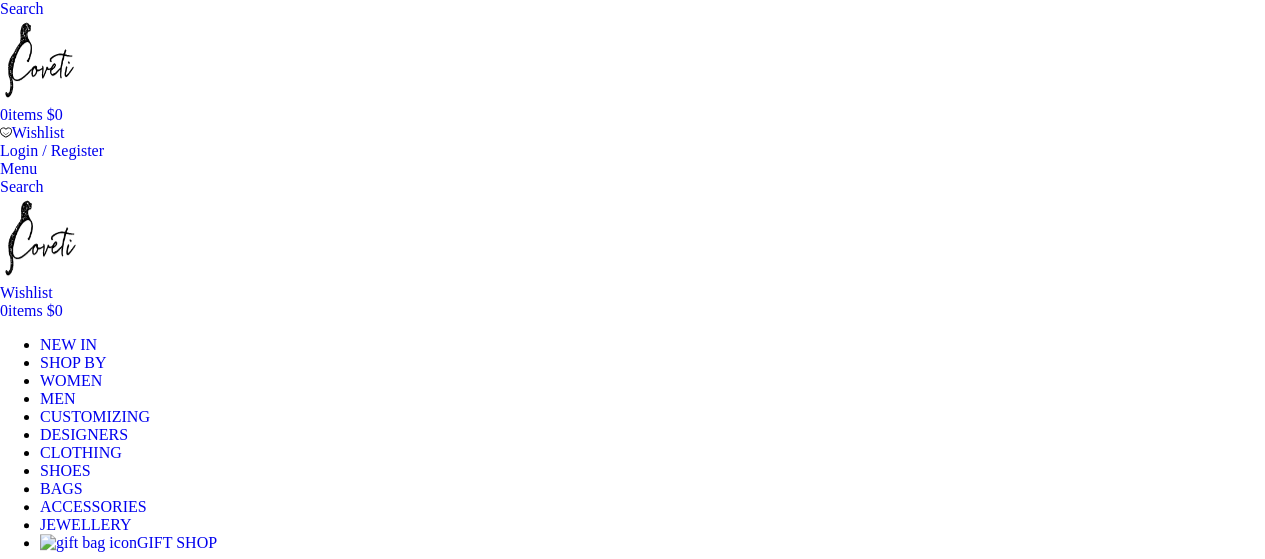 click at bounding box center (39, 60) 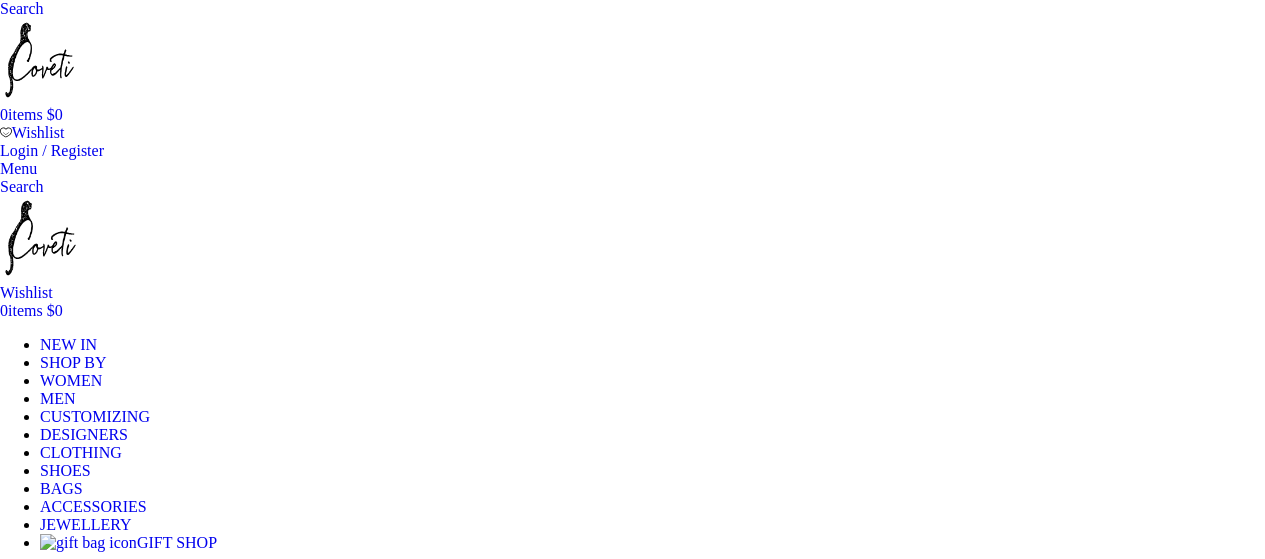 scroll, scrollTop: 0, scrollLeft: 0, axis: both 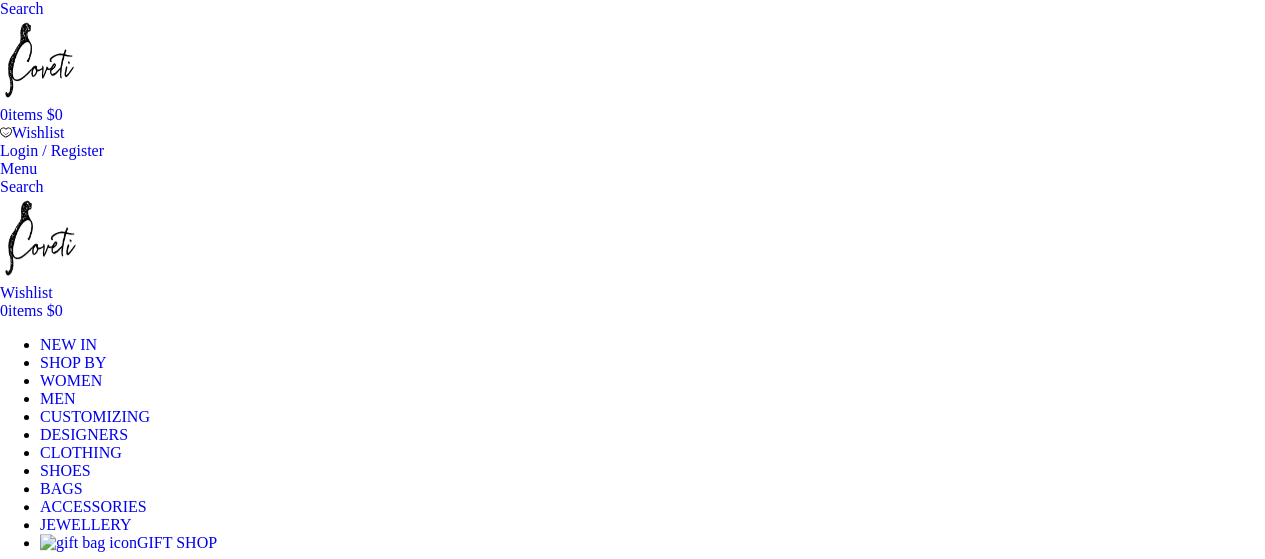 click on "MEN" at bounding box center (58, 398) 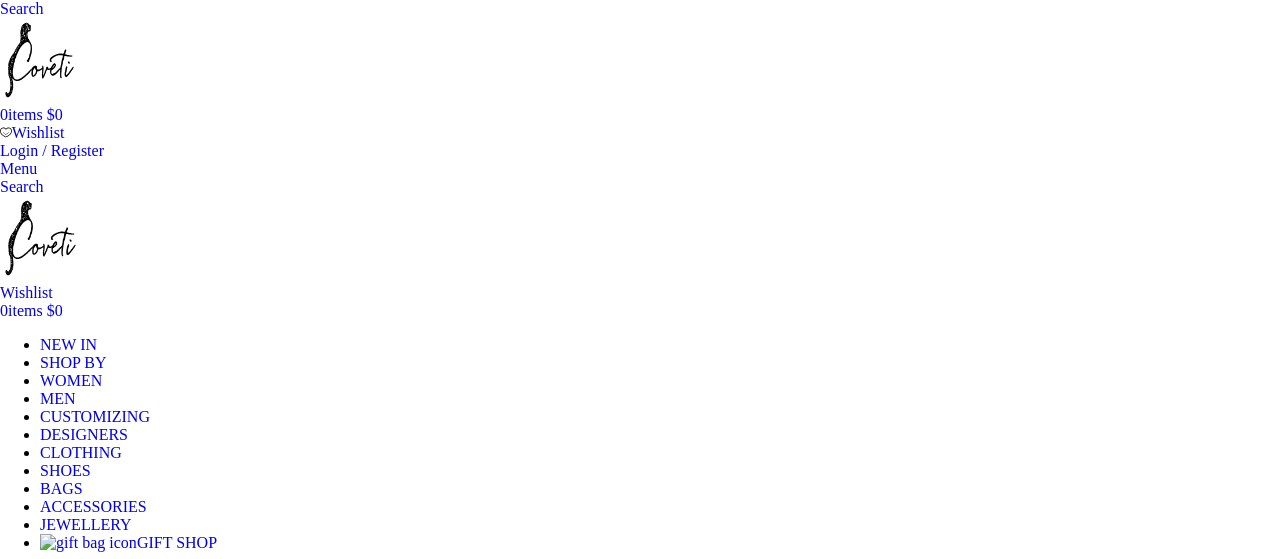 scroll, scrollTop: 0, scrollLeft: 0, axis: both 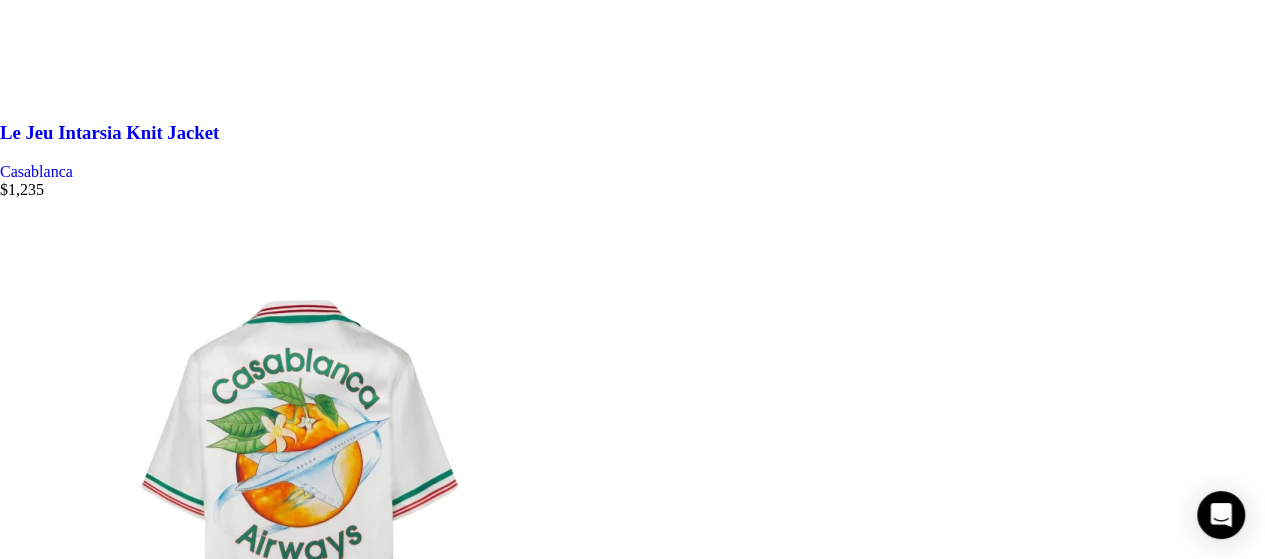 click on "About us" at bounding box center [69, 33642] 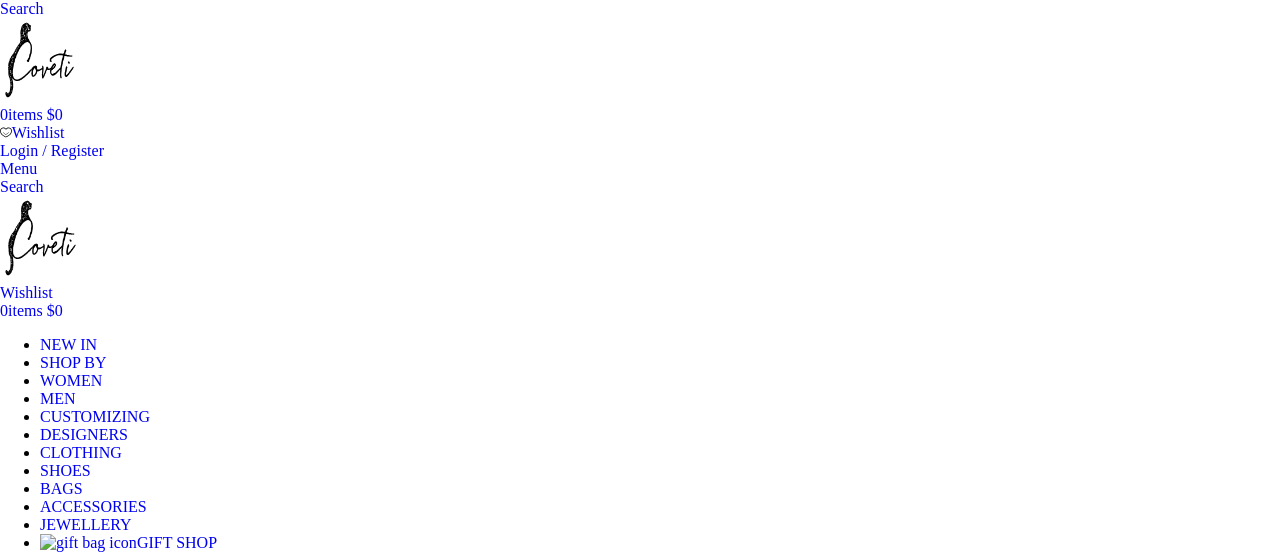 scroll, scrollTop: 400, scrollLeft: 0, axis: vertical 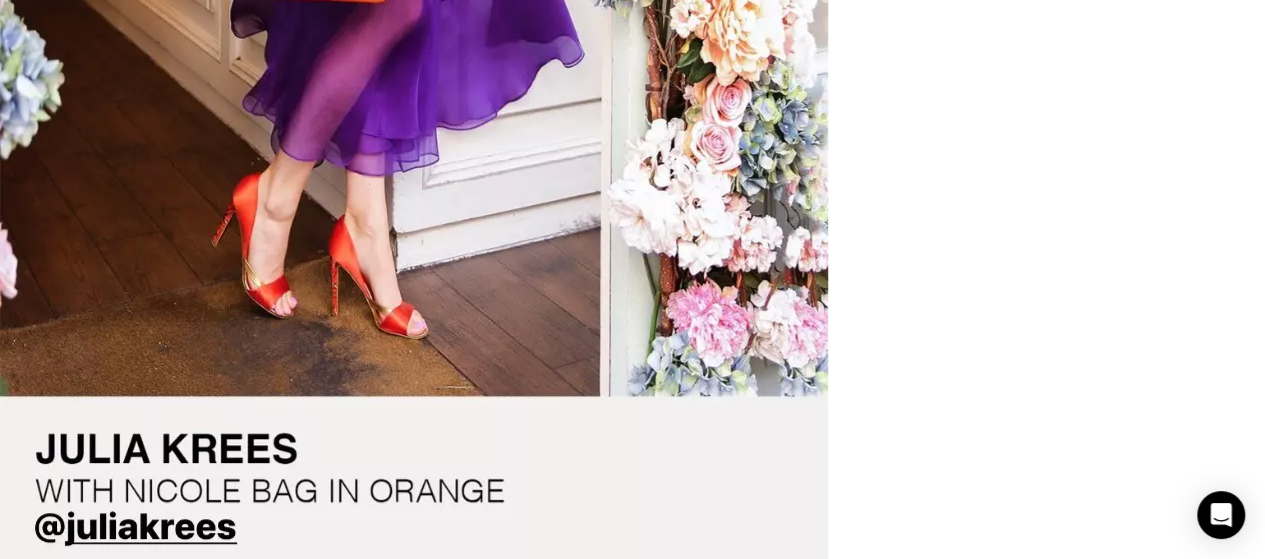 click on "Contact us" at bounding box center [74, 7351] 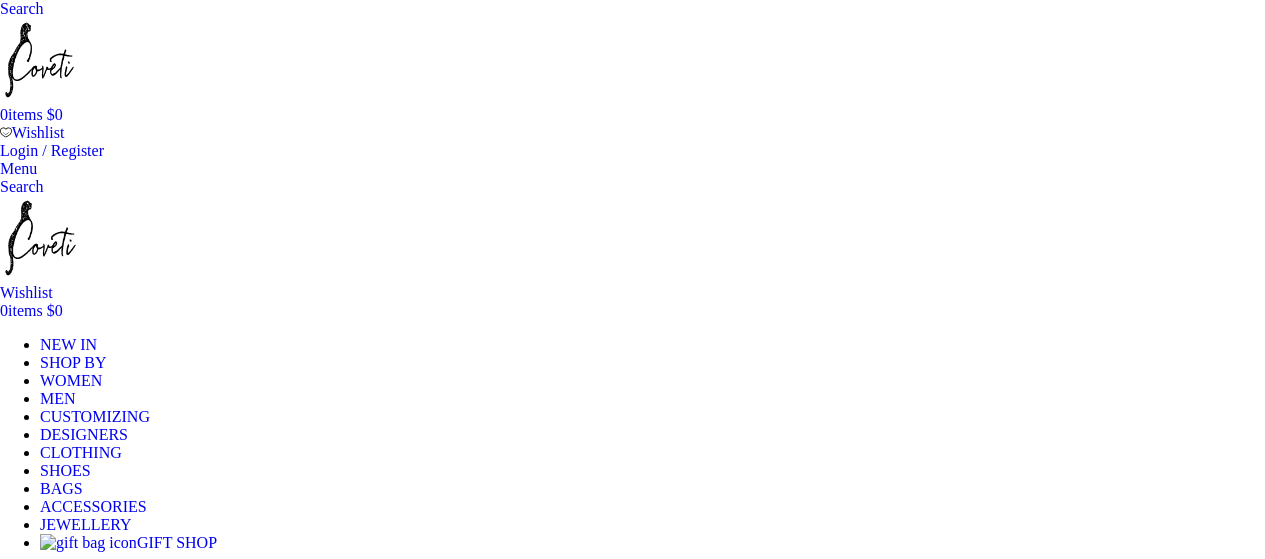 scroll, scrollTop: 200, scrollLeft: 0, axis: vertical 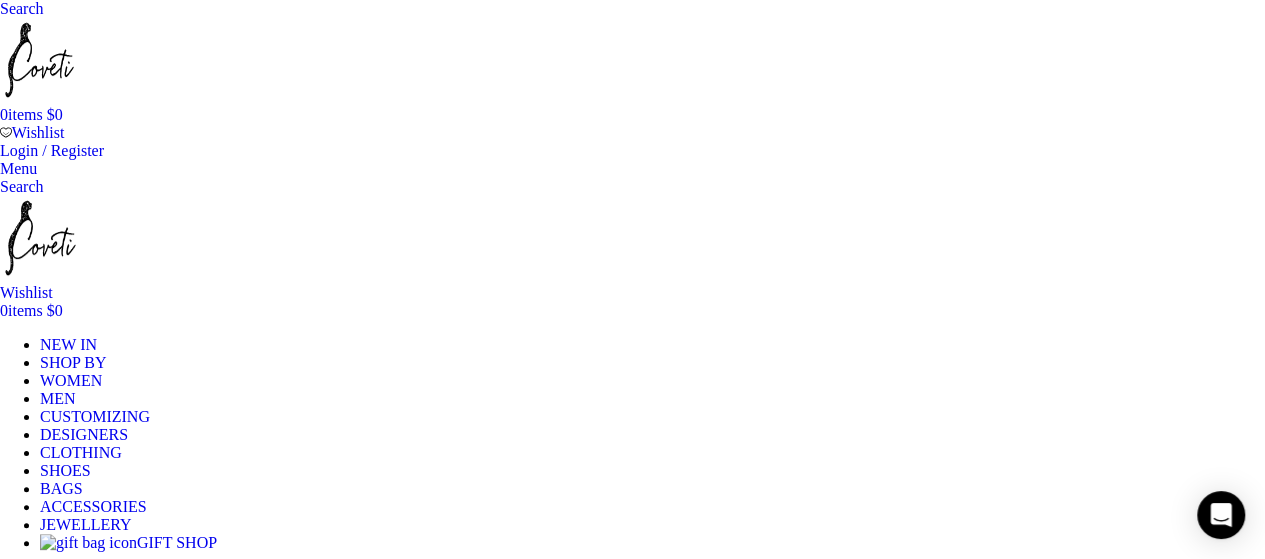 click on "All shoes" at bounding box center (-235, 639) 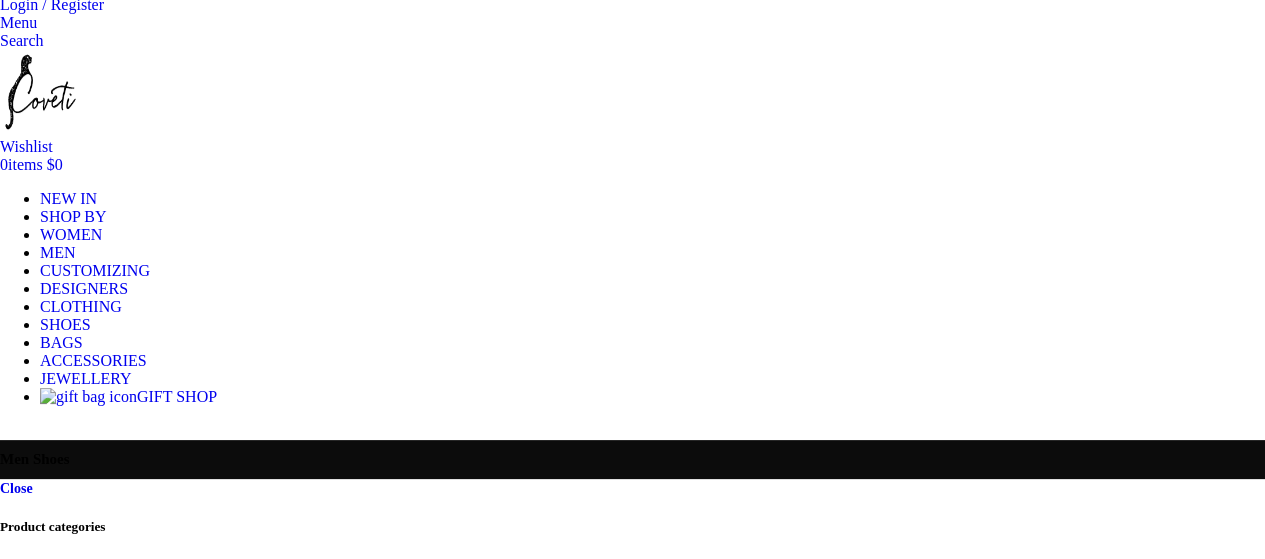 scroll, scrollTop: 200, scrollLeft: 0, axis: vertical 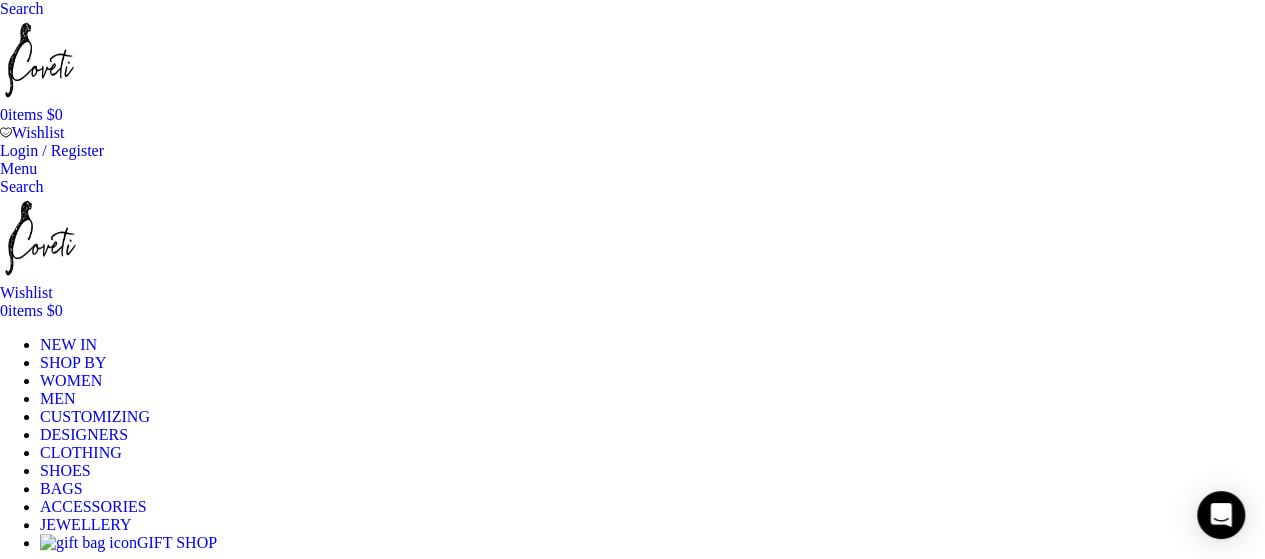 click on "0  items" at bounding box center [23, 114] 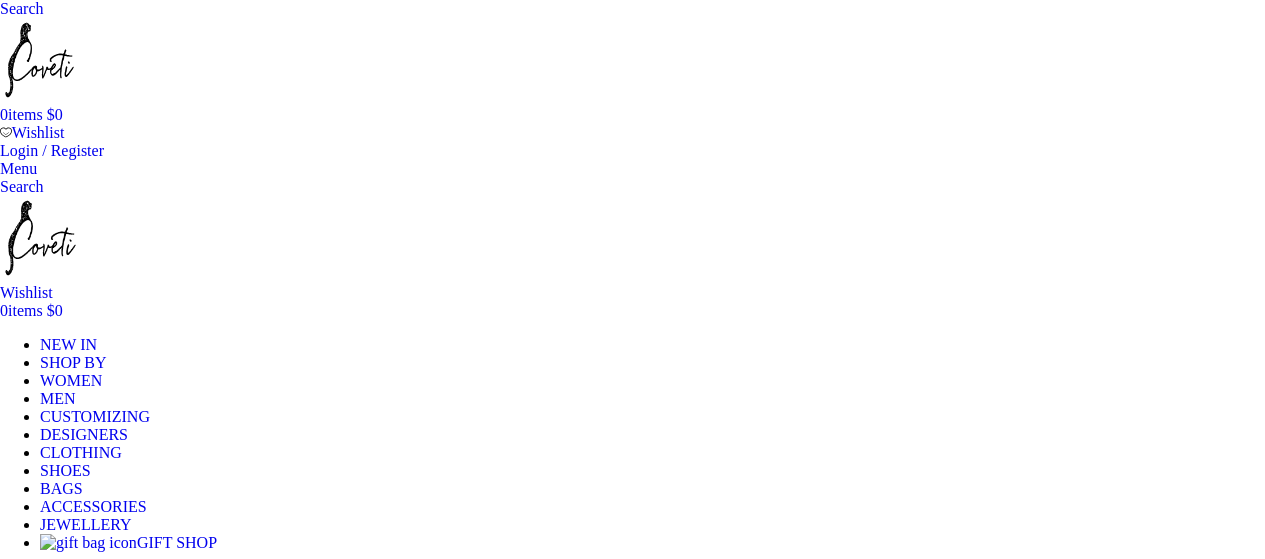 scroll, scrollTop: 0, scrollLeft: 0, axis: both 